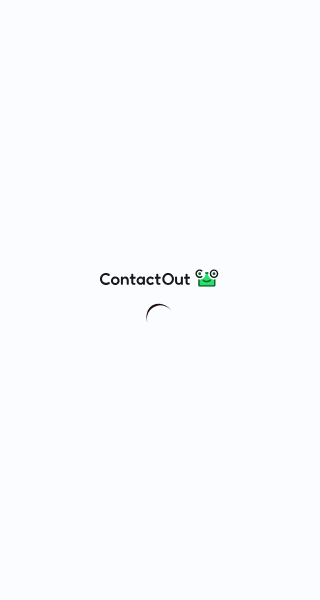 scroll, scrollTop: 0, scrollLeft: 0, axis: both 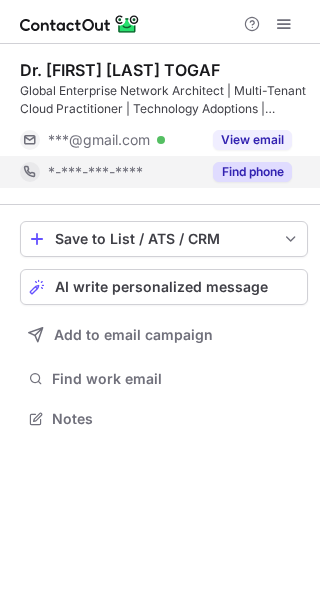 click on "Find phone" at bounding box center [252, 172] 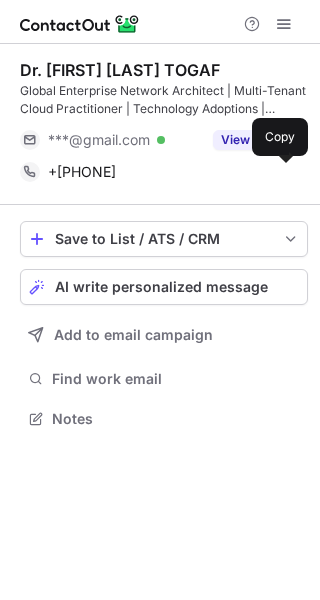 click at bounding box center (282, 172) 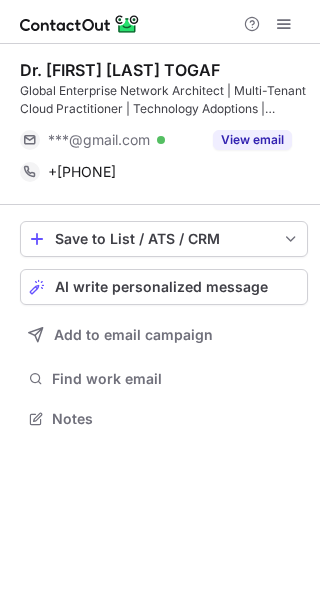 click on "Global Enterprise Network Architect | Multi-Tenant Cloud Practitioner | Technology Adoptions | Scaling Data Centers | Cybersecurity | Solution Consulting" at bounding box center [164, 100] 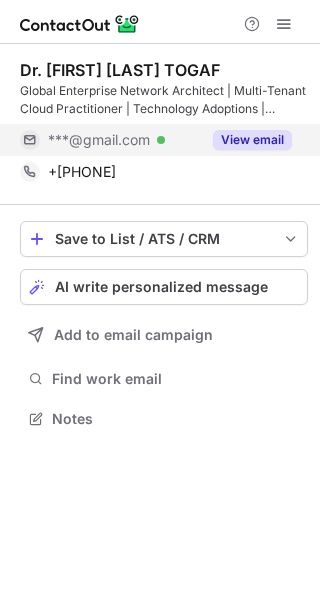 click on "View email" at bounding box center (252, 140) 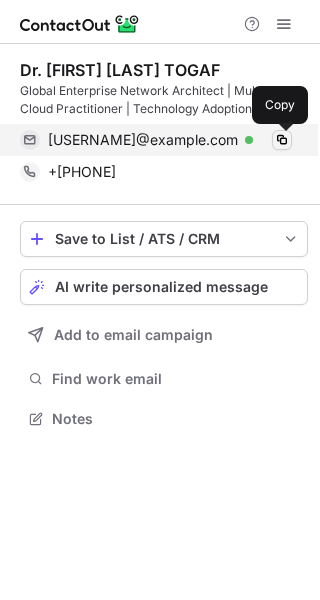 click at bounding box center (282, 140) 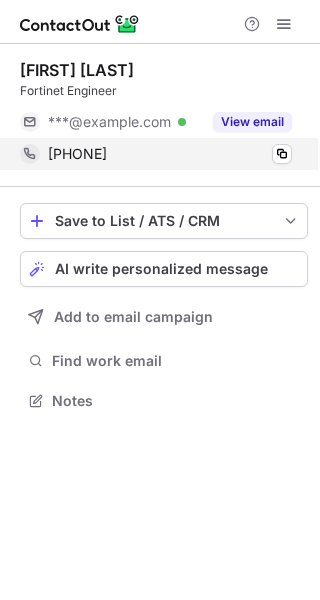 scroll, scrollTop: 0, scrollLeft: 0, axis: both 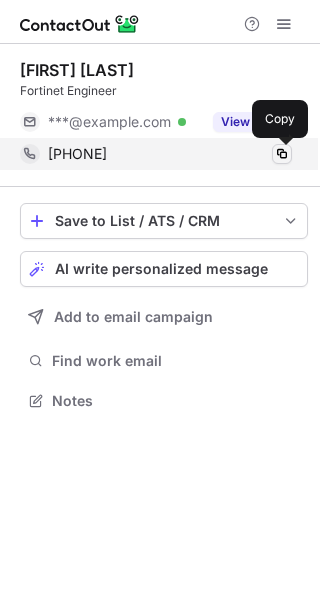 click at bounding box center [282, 154] 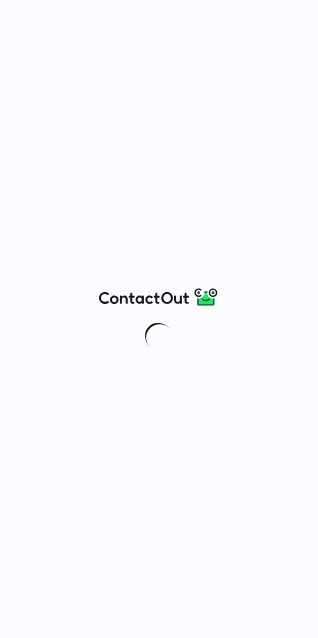 scroll, scrollTop: 0, scrollLeft: 0, axis: both 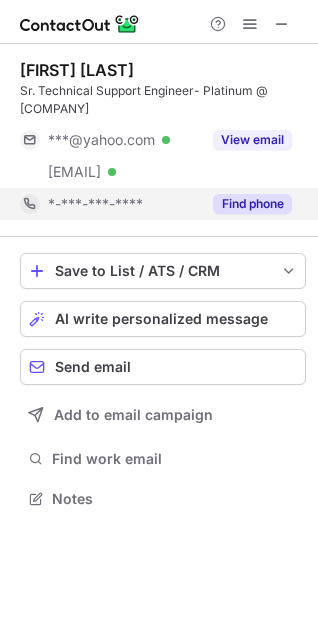 click on "Find phone" at bounding box center (252, 204) 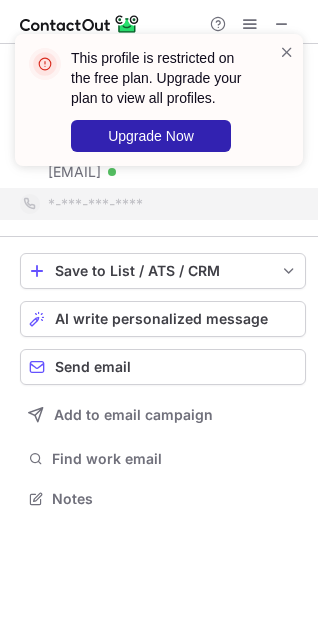 click on "This profile is restricted on the free plan. Upgrade your plan to view all profiles. Upgrade Now" at bounding box center (159, 108) 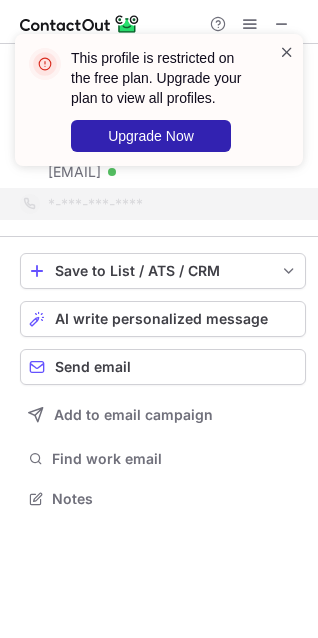 click at bounding box center (287, 52) 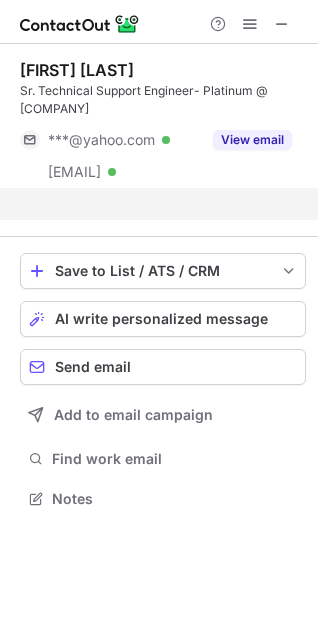 scroll, scrollTop: 452, scrollLeft: 318, axis: both 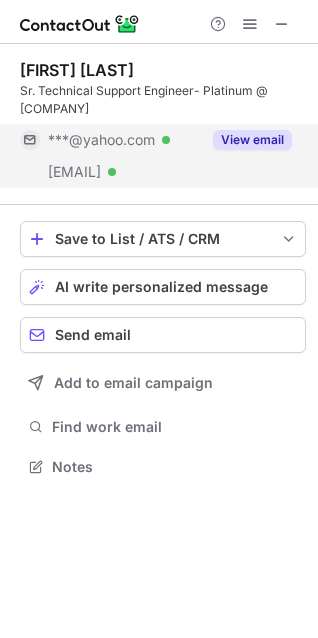 click on "View email" at bounding box center [252, 140] 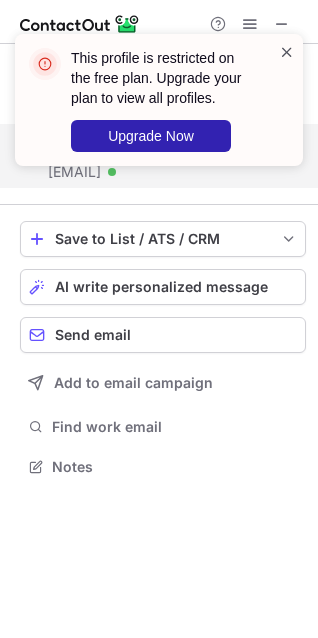 click at bounding box center (287, 52) 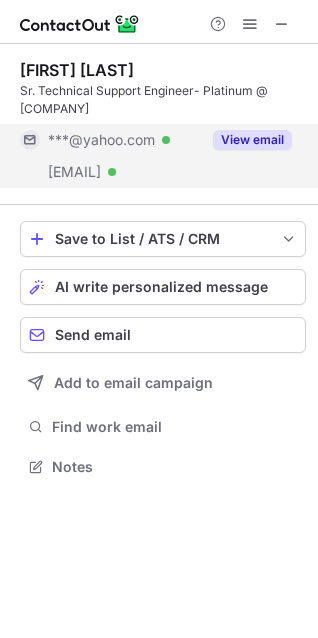 click at bounding box center (250, 24) 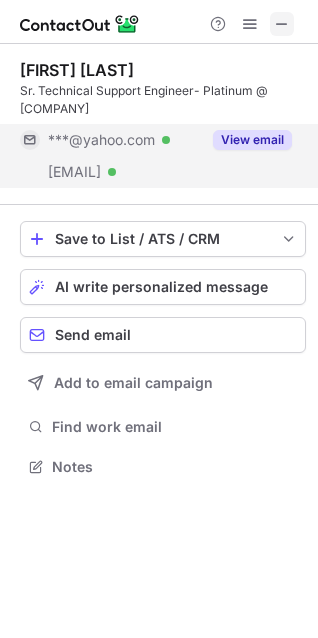click at bounding box center [282, 24] 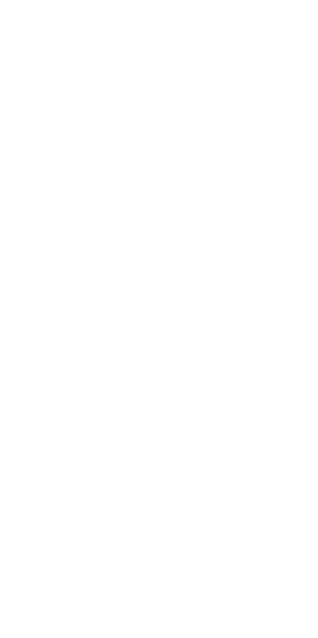 scroll, scrollTop: 0, scrollLeft: 0, axis: both 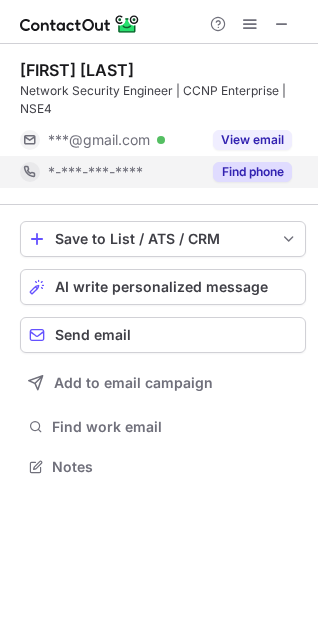 click on "Find phone" at bounding box center (252, 172) 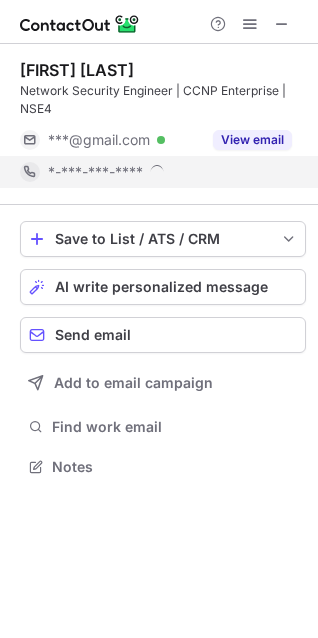 scroll, scrollTop: 10, scrollLeft: 9, axis: both 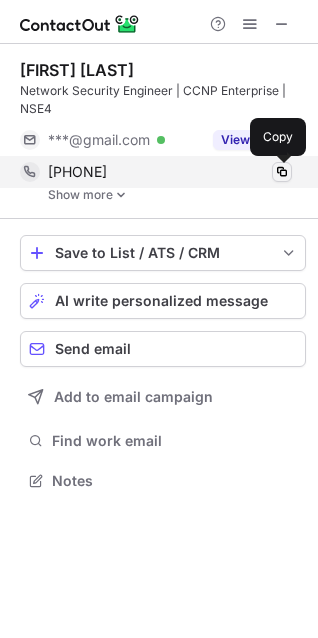click at bounding box center [282, 172] 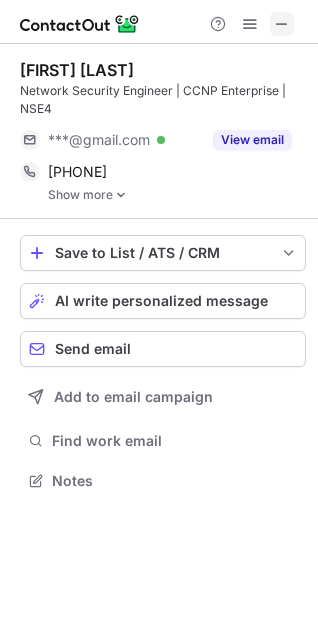 click at bounding box center (282, 24) 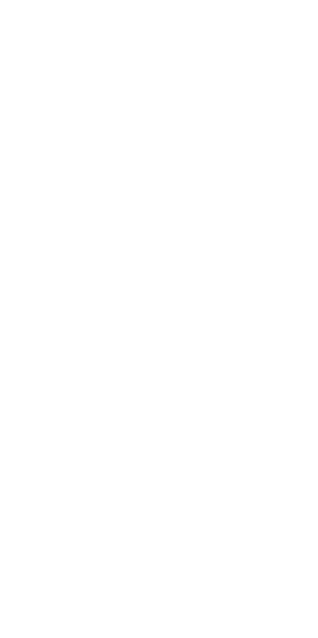 scroll, scrollTop: 0, scrollLeft: 0, axis: both 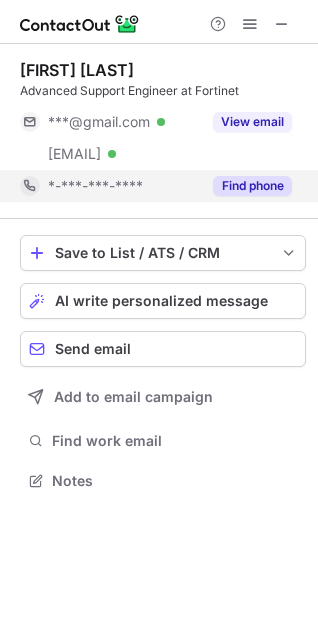 click on "Find phone" at bounding box center [252, 186] 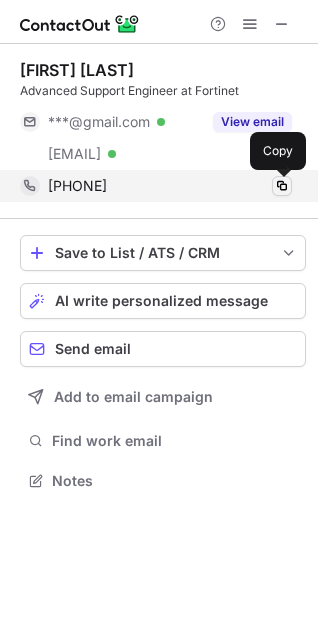 click at bounding box center (282, 186) 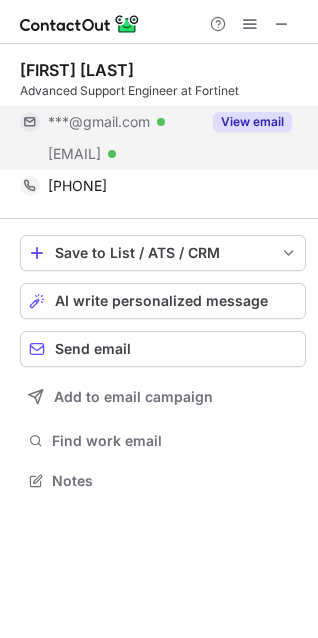 click on "View email" at bounding box center (252, 122) 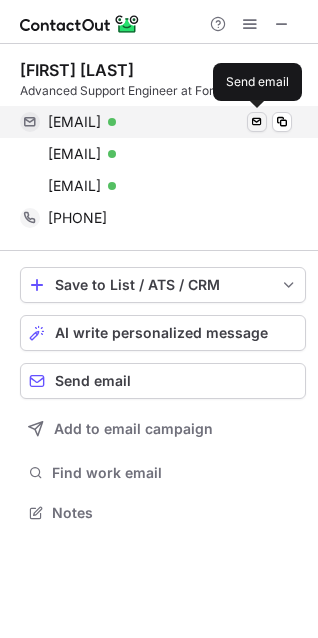 scroll, scrollTop: 9, scrollLeft: 9, axis: both 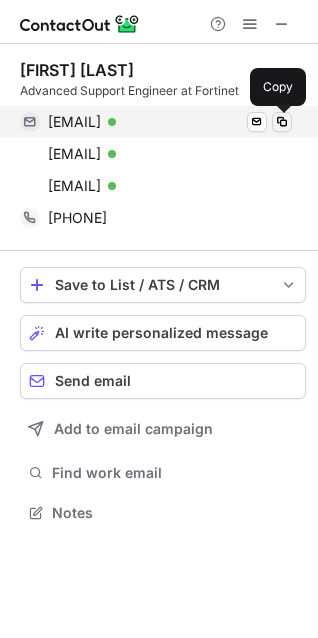 click at bounding box center [282, 122] 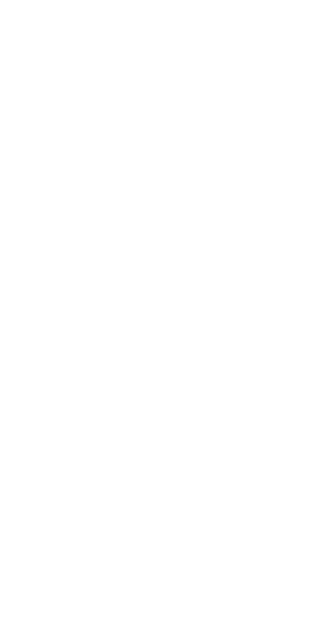 scroll, scrollTop: 0, scrollLeft: 0, axis: both 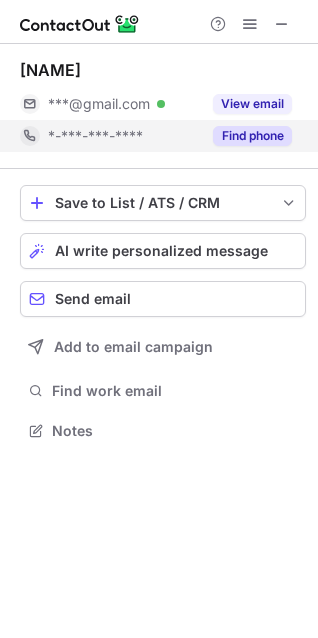 click on "Find phone" at bounding box center [246, 136] 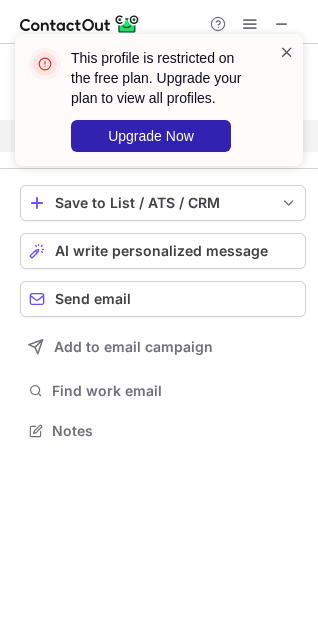 click at bounding box center [287, 52] 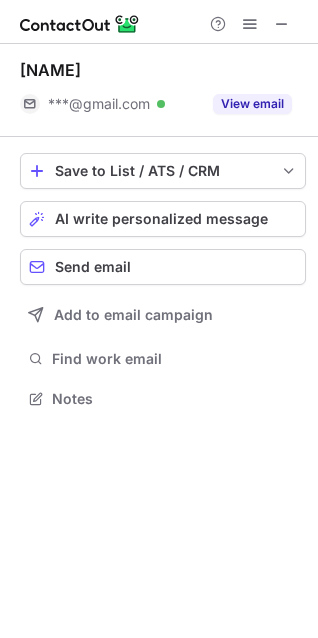 scroll, scrollTop: 384, scrollLeft: 318, axis: both 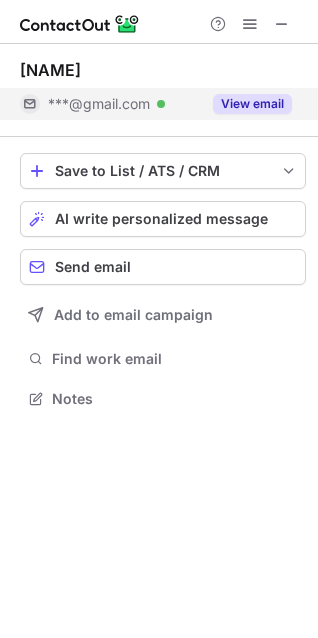 click on "View email" at bounding box center [252, 104] 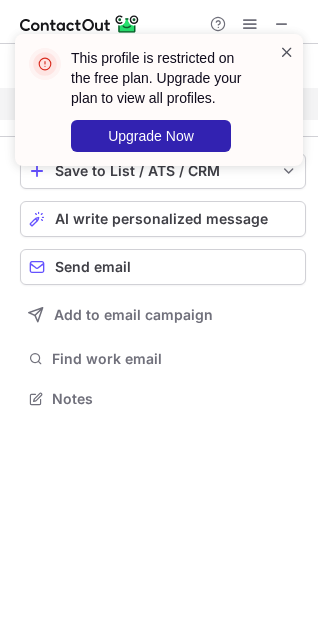 click at bounding box center [287, 52] 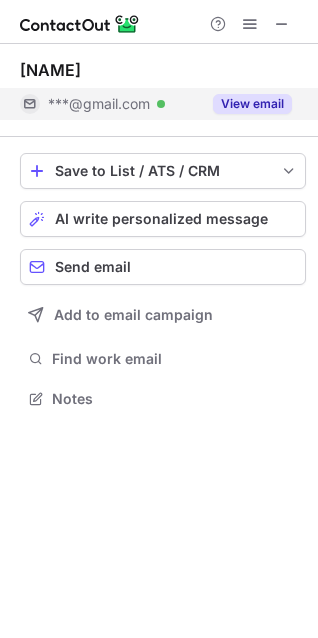 click on "This profile is restricted on the free plan. Upgrade your plan to view all profiles. Upgrade Now" at bounding box center (159, 108) 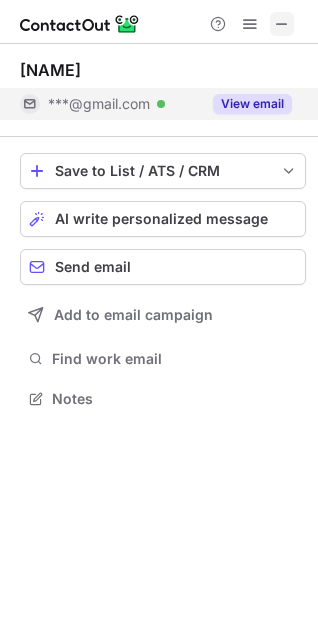 click at bounding box center (282, 24) 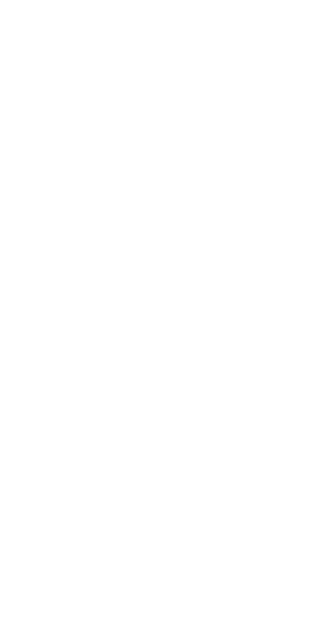 scroll, scrollTop: 0, scrollLeft: 0, axis: both 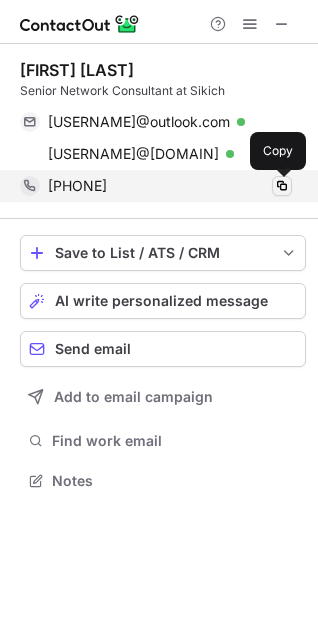 click at bounding box center (282, 186) 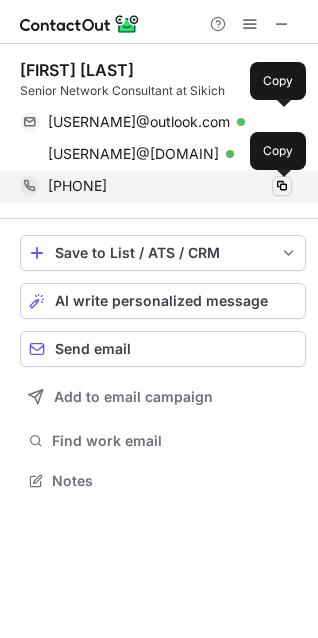 click at bounding box center [282, 186] 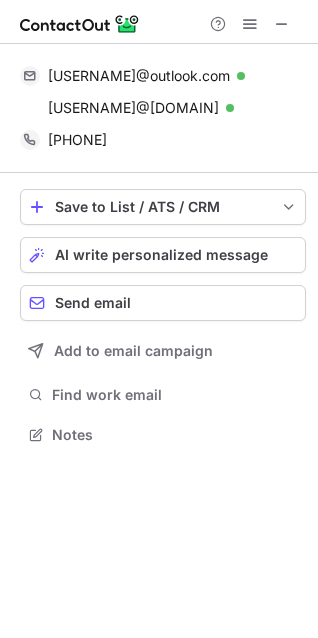 scroll, scrollTop: 420, scrollLeft: 318, axis: both 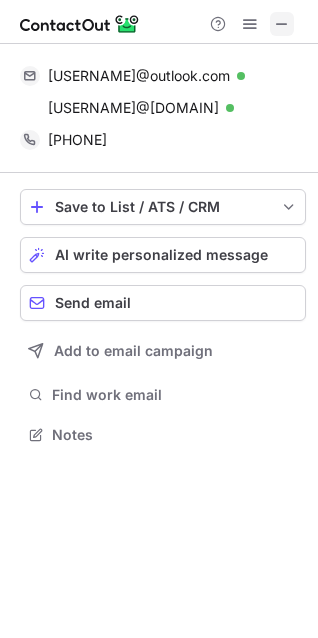 click at bounding box center [282, 24] 